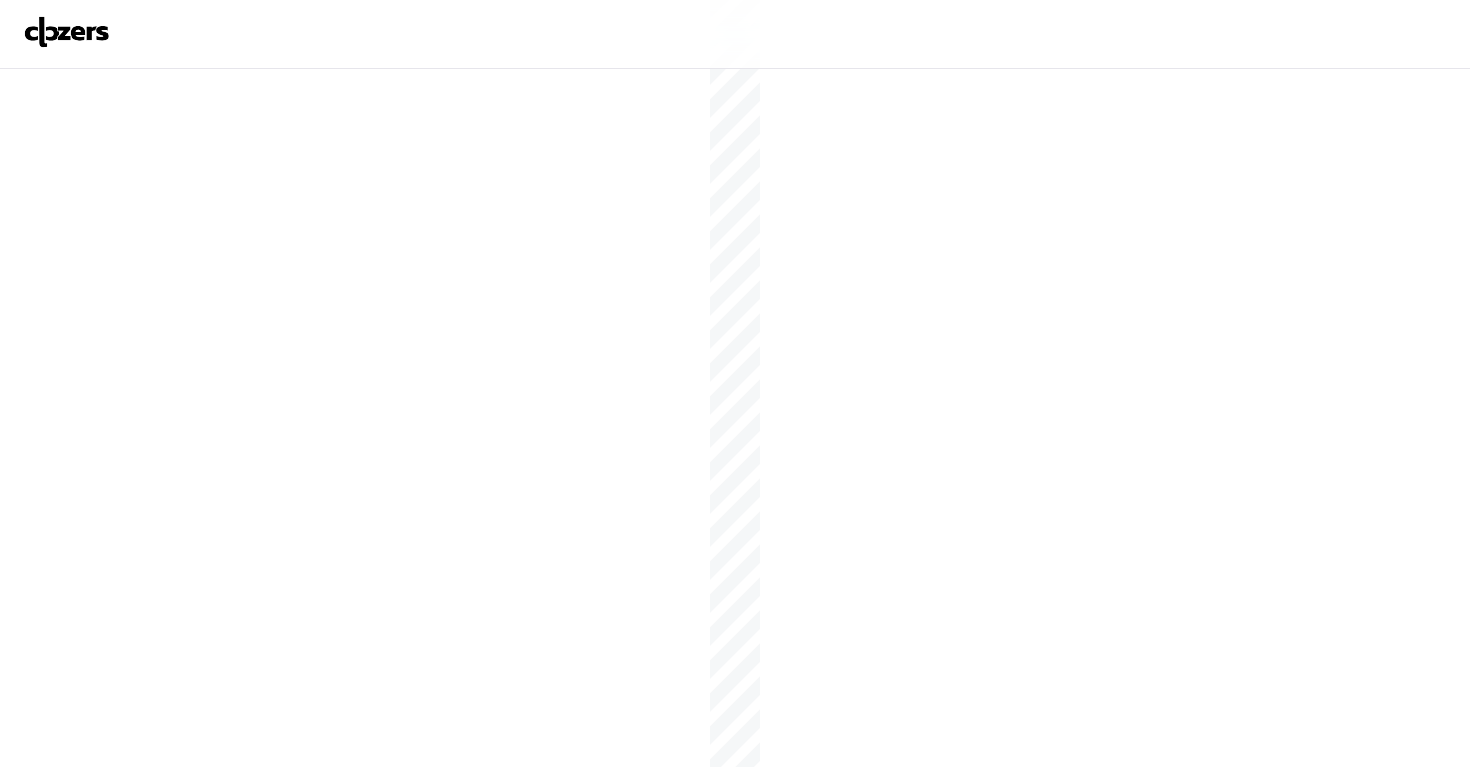 scroll, scrollTop: 0, scrollLeft: 0, axis: both 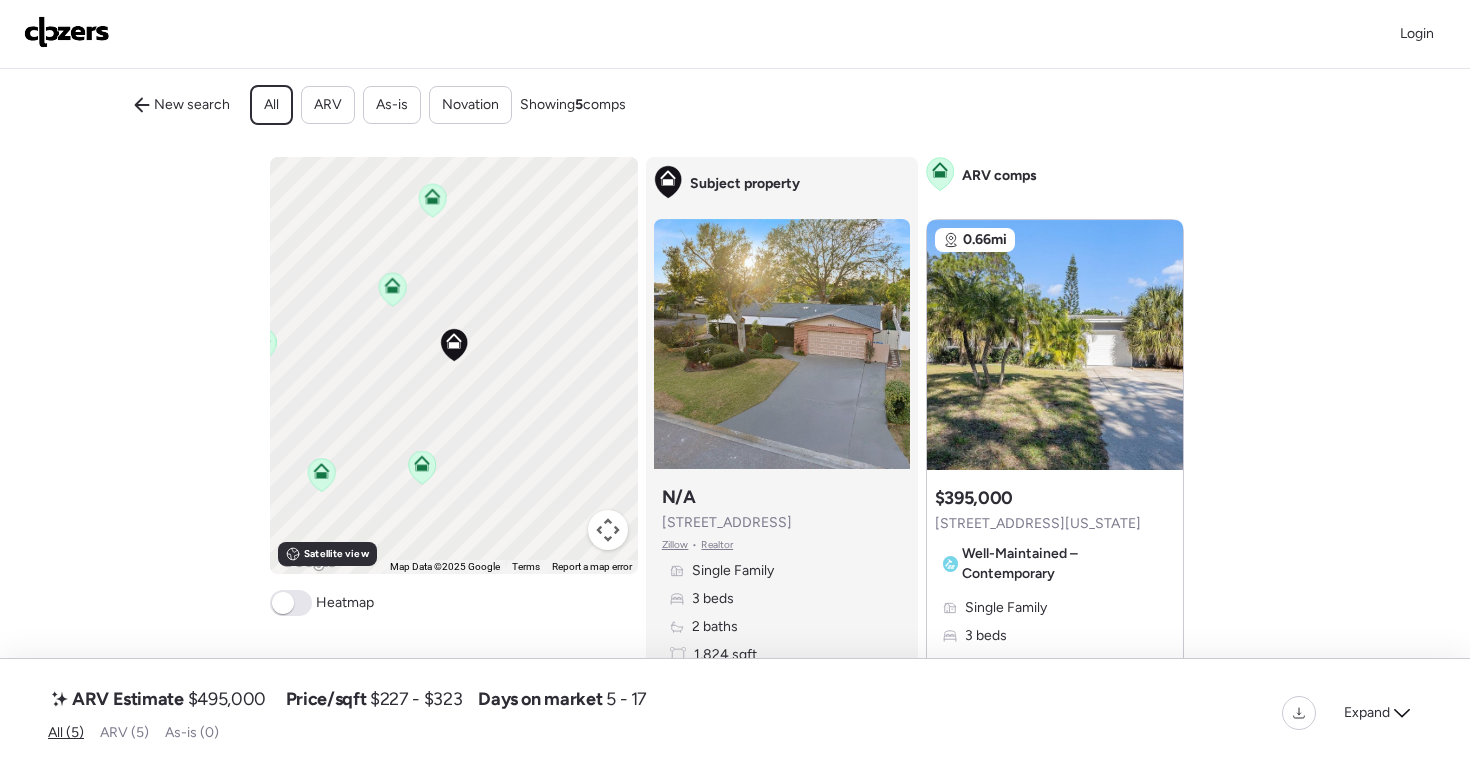 click 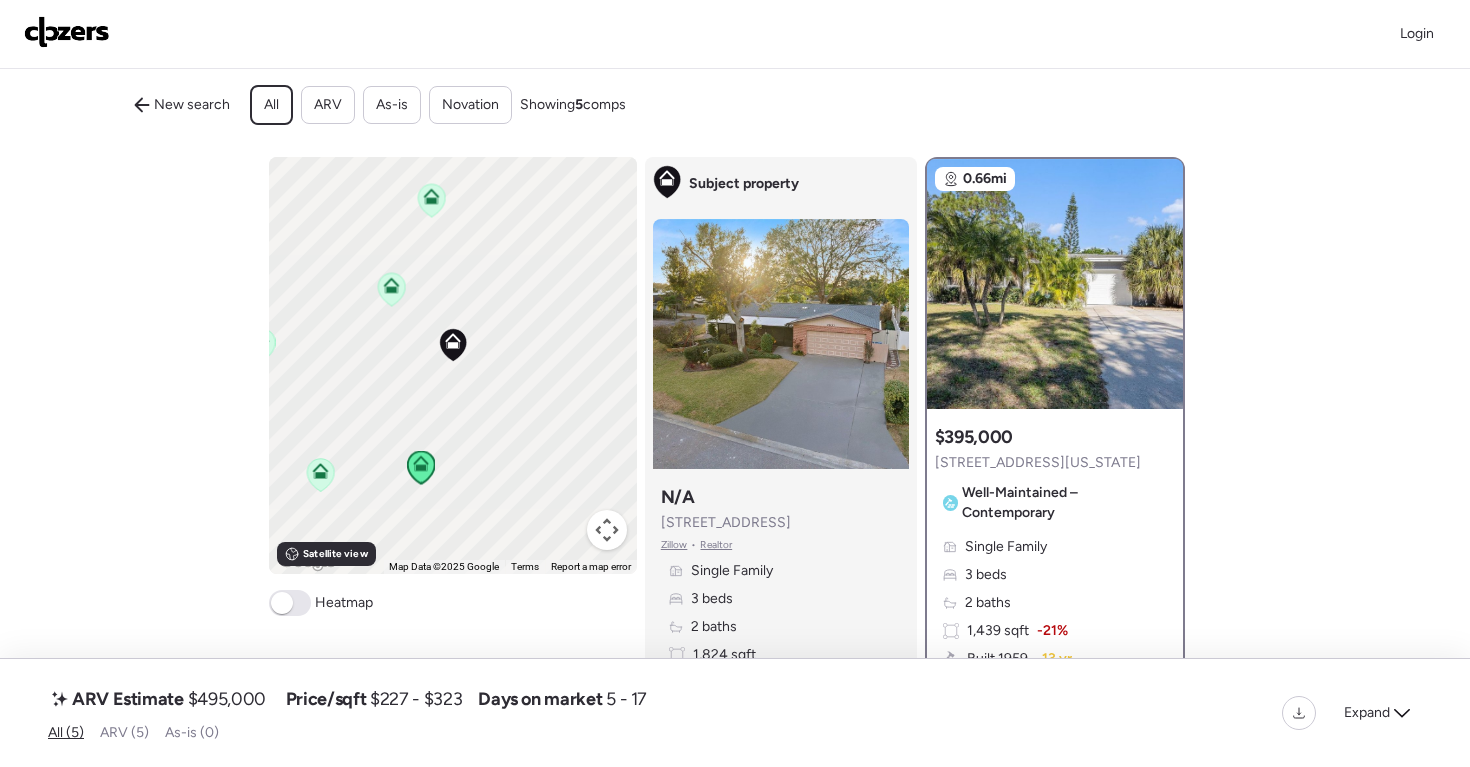 click 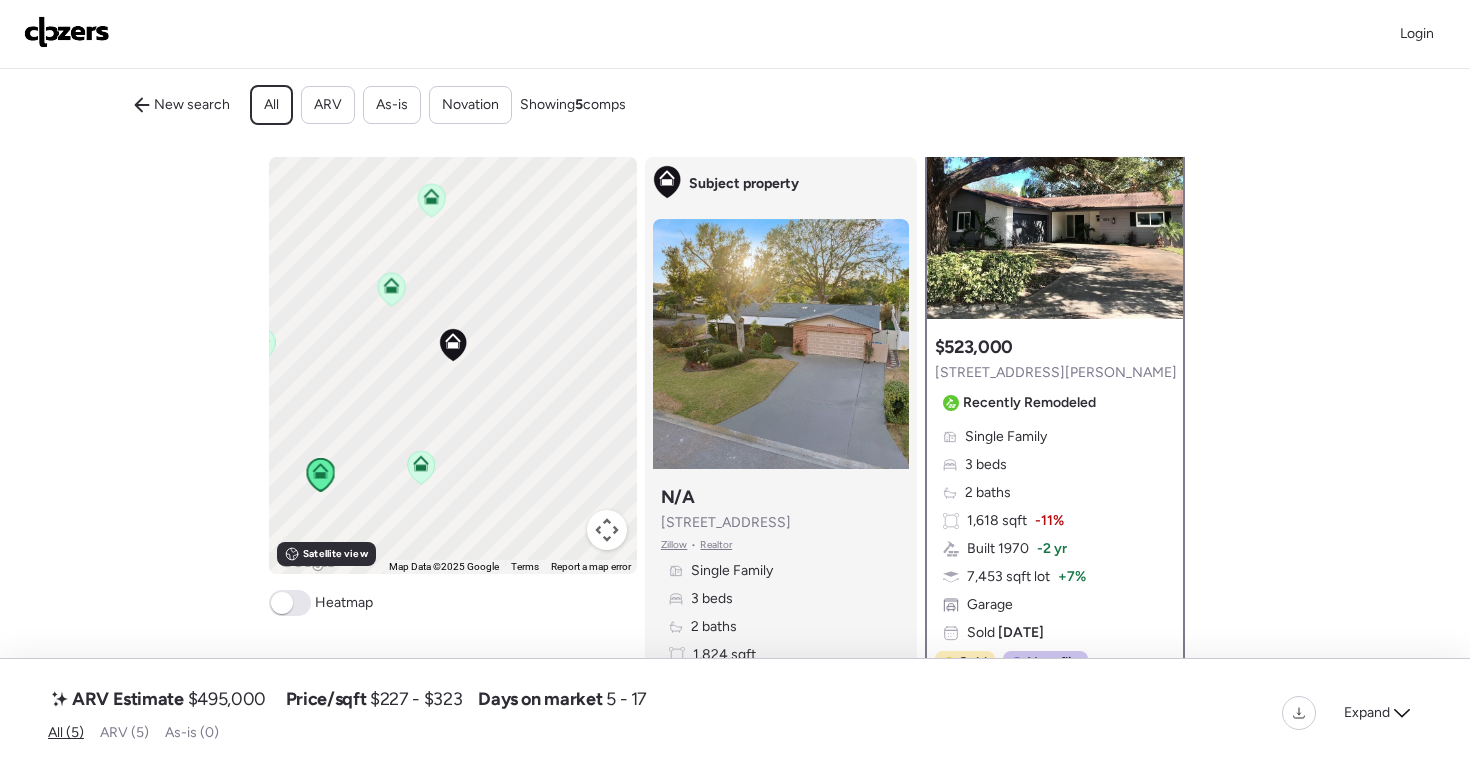 scroll, scrollTop: 54, scrollLeft: 0, axis: vertical 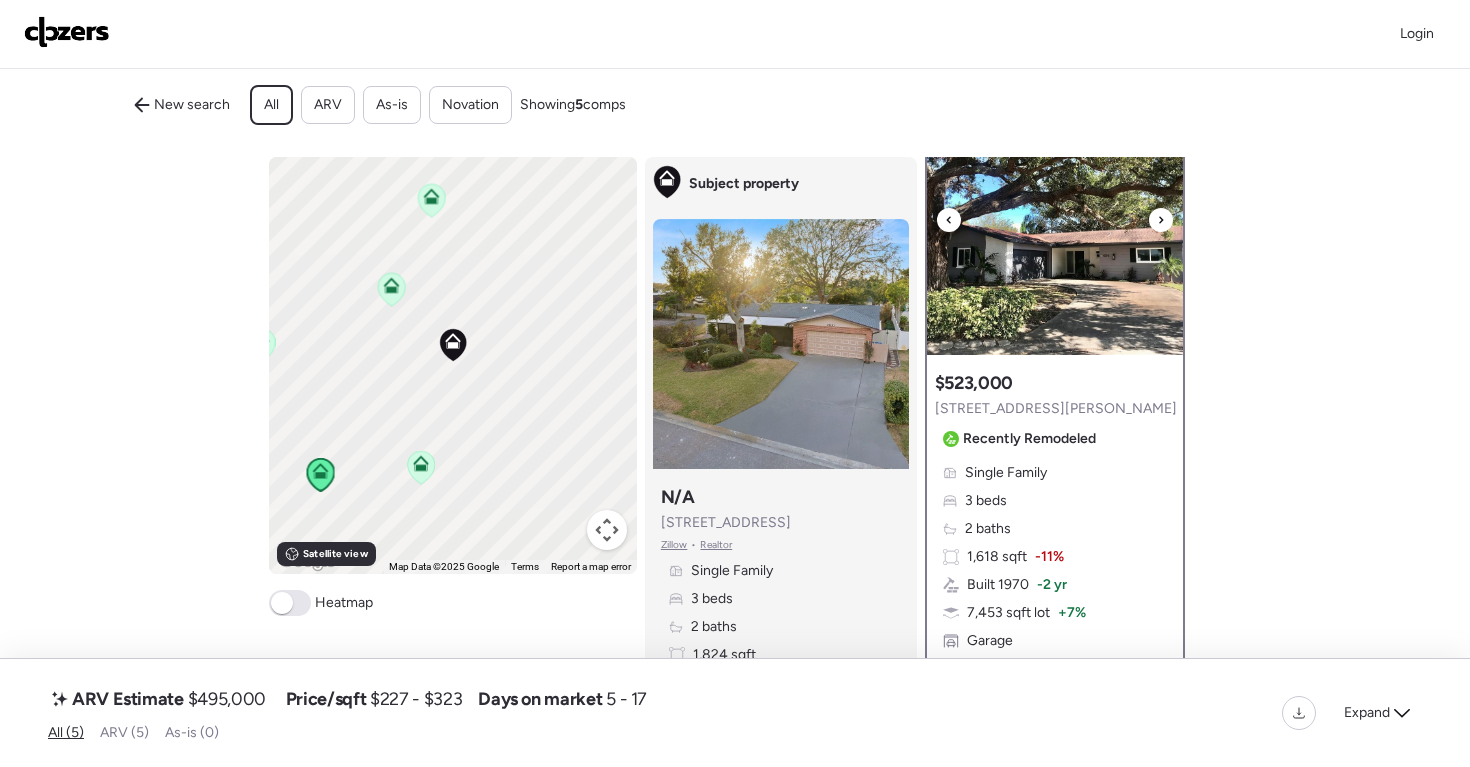 click at bounding box center [1055, 230] 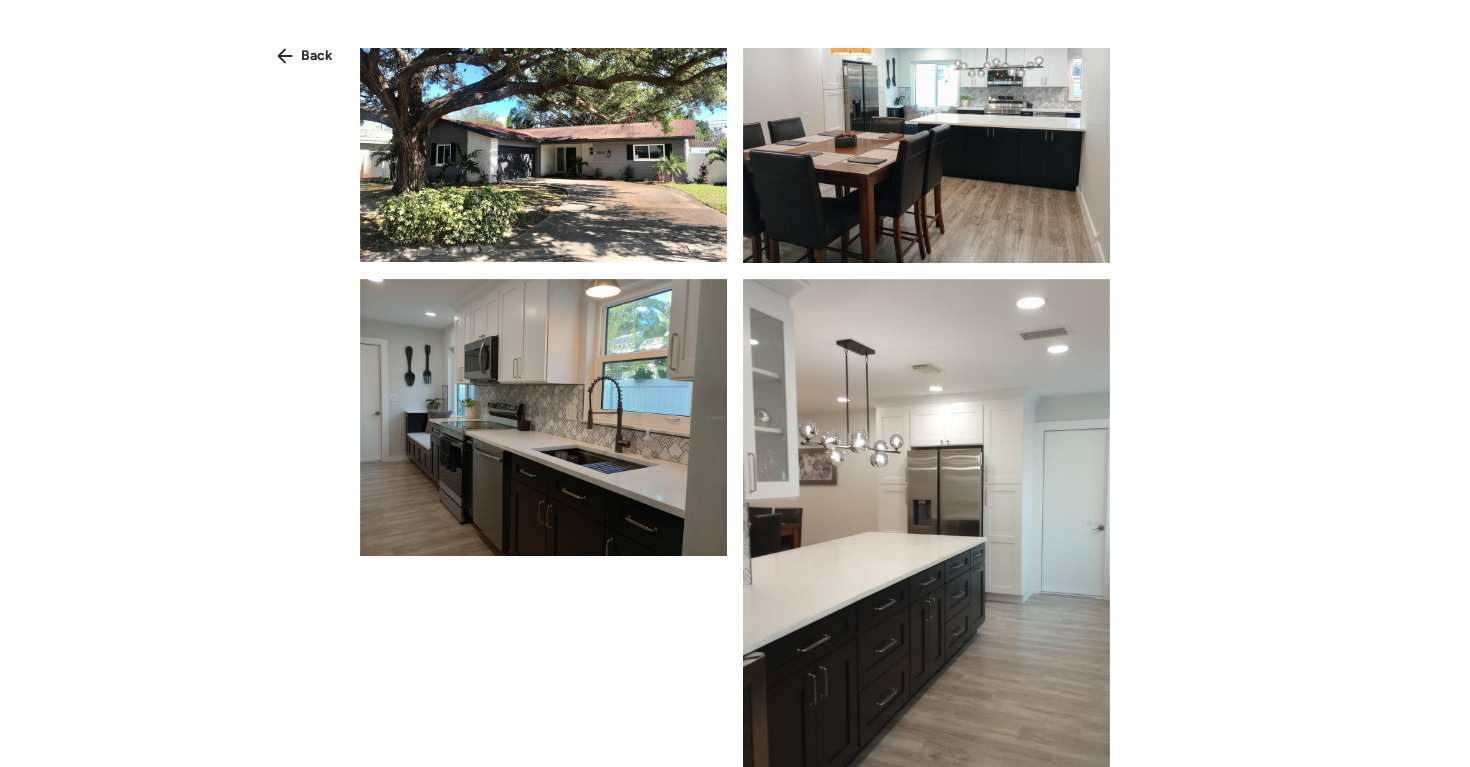 scroll, scrollTop: 0, scrollLeft: 0, axis: both 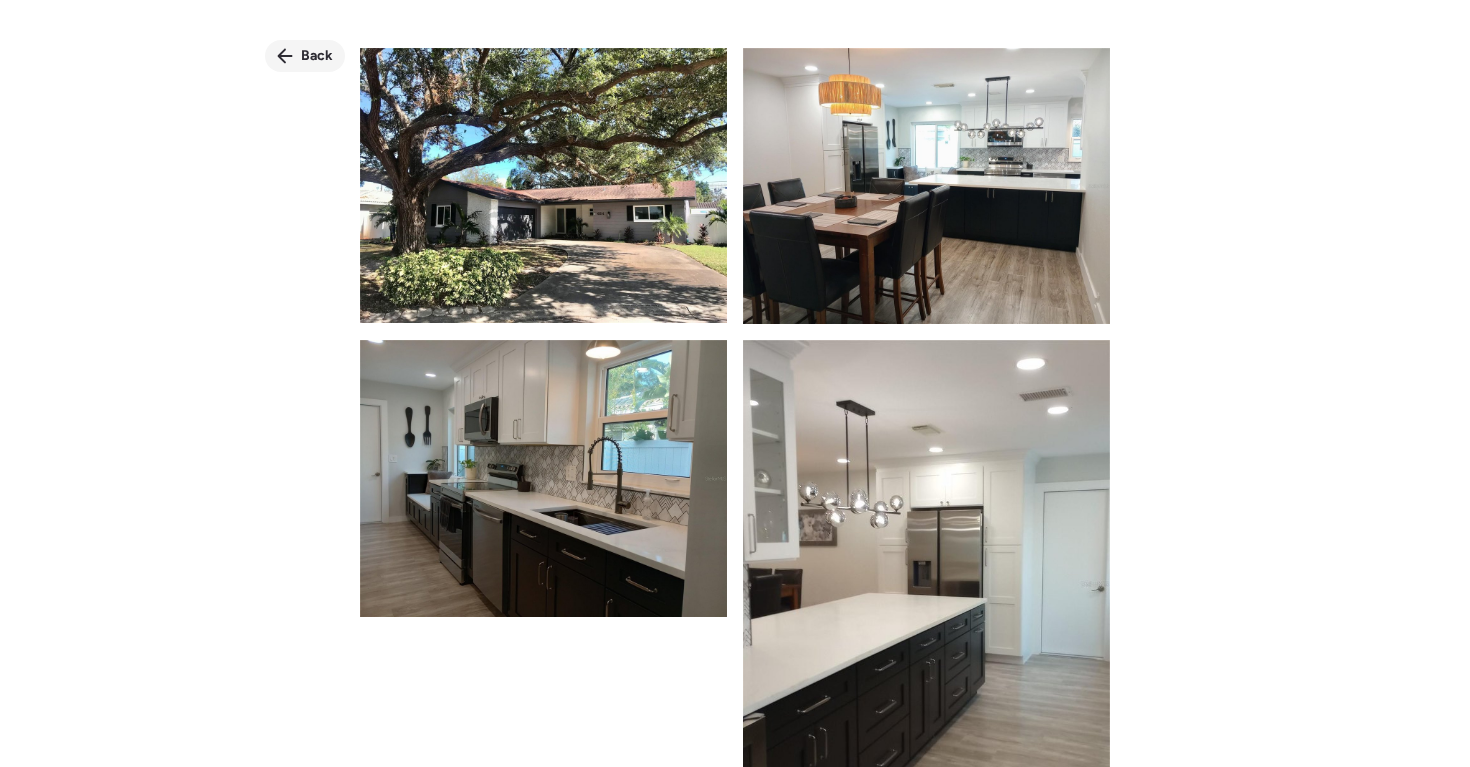 click on "Back" at bounding box center (317, 56) 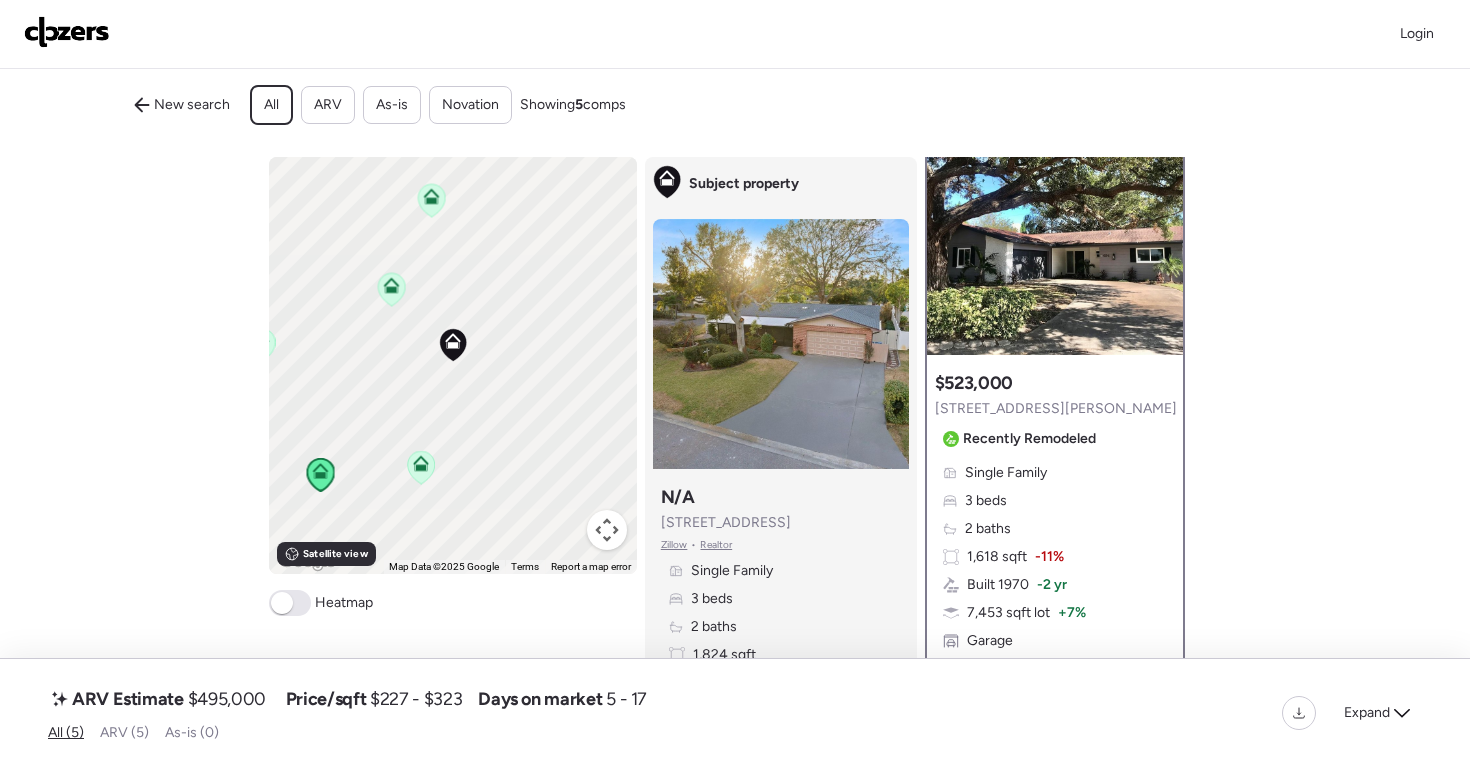 click 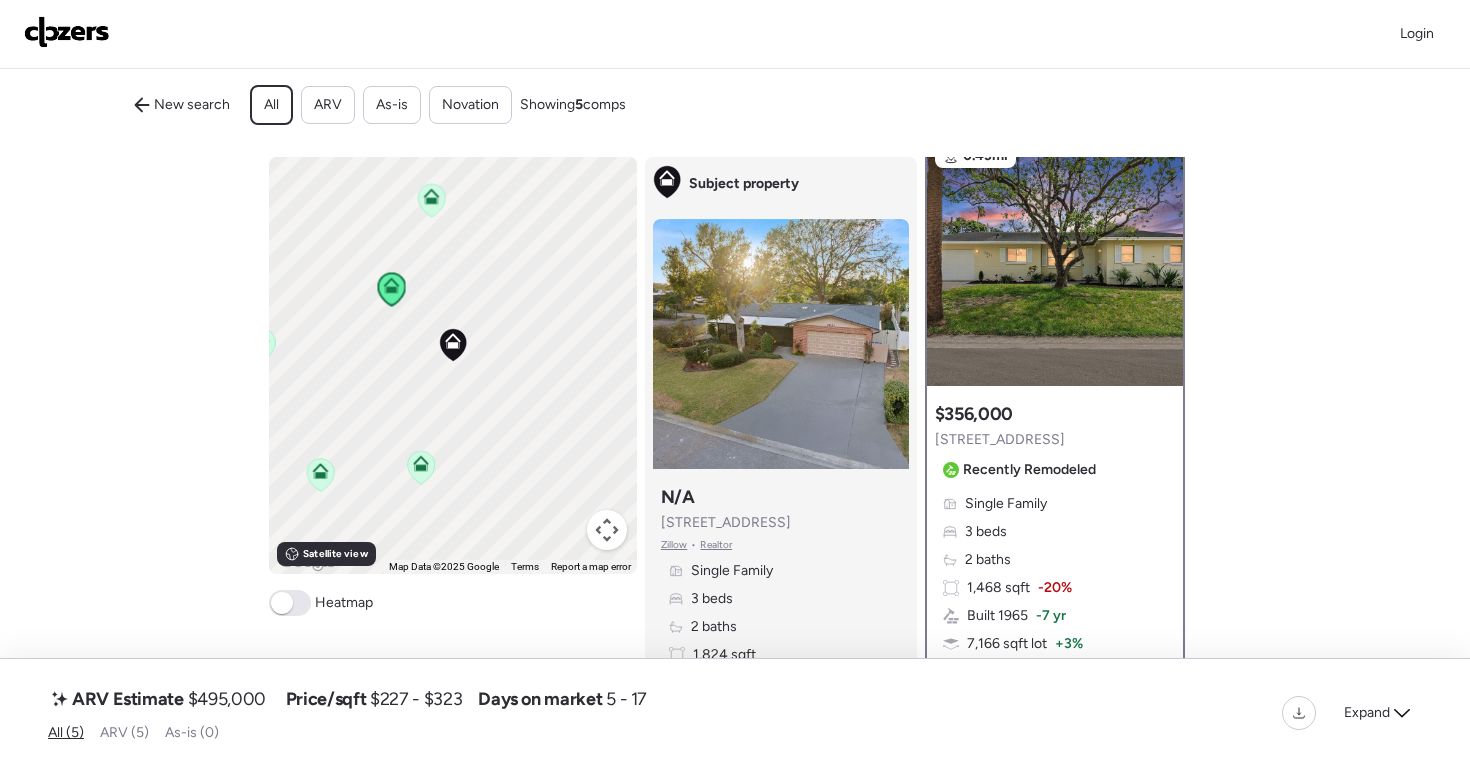 scroll, scrollTop: 28, scrollLeft: 0, axis: vertical 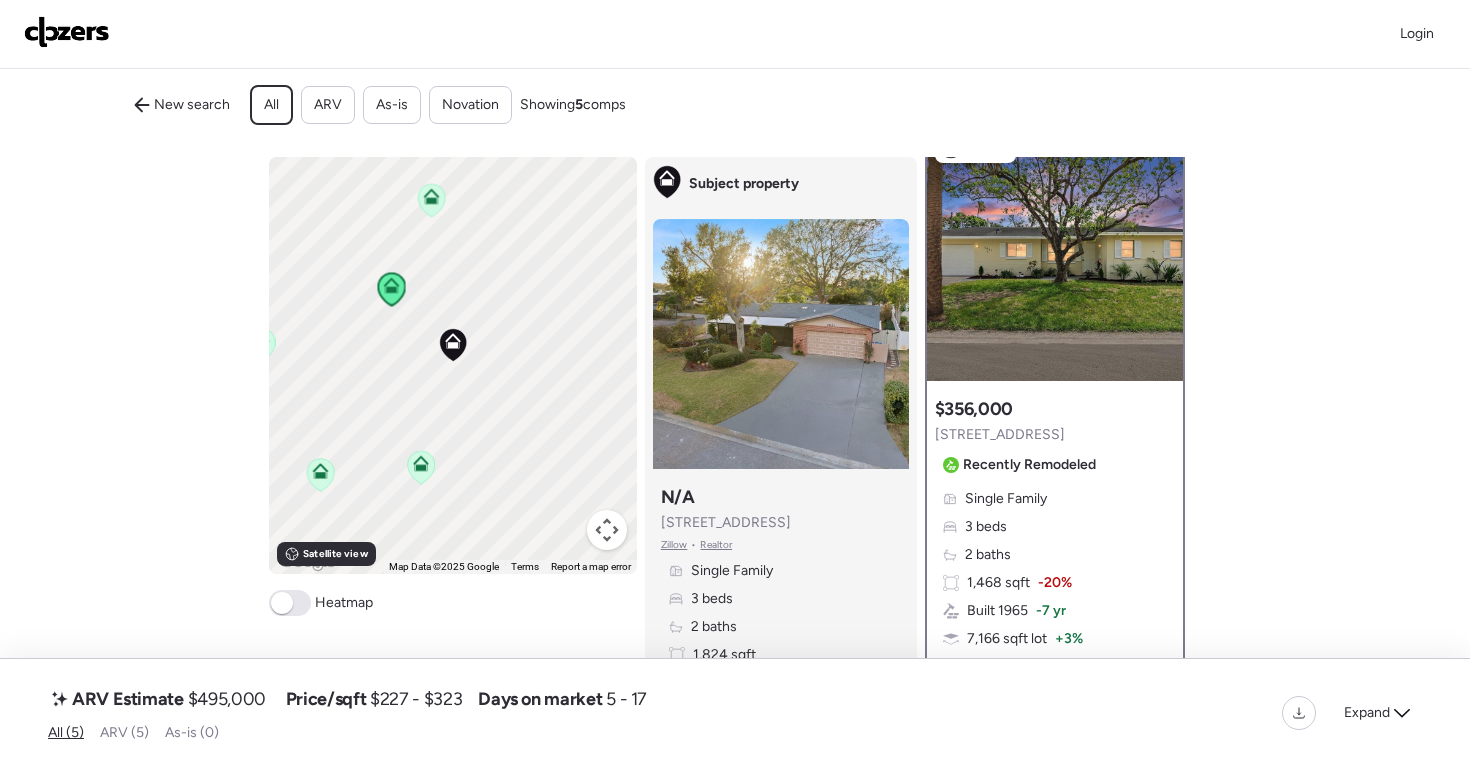 click 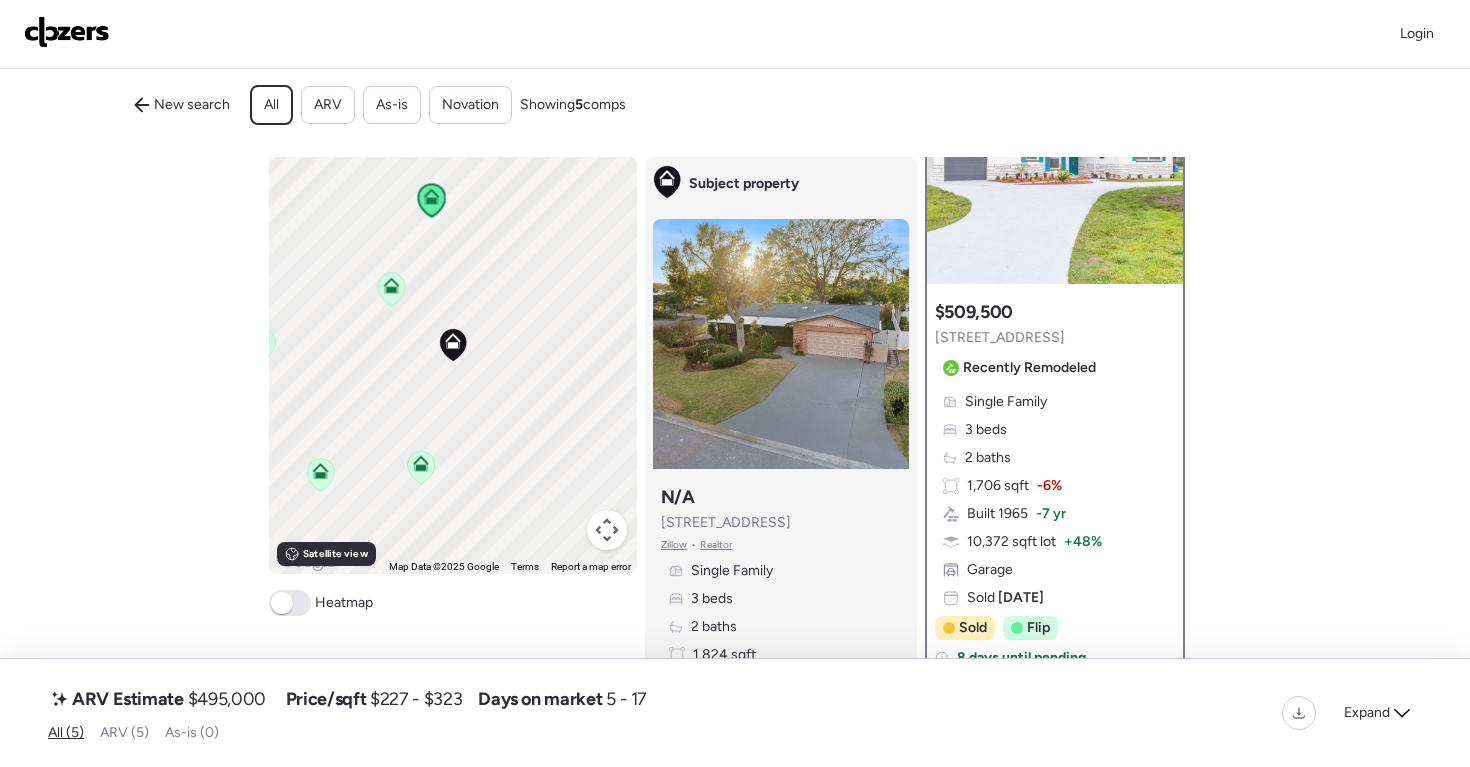 scroll, scrollTop: 0, scrollLeft: 0, axis: both 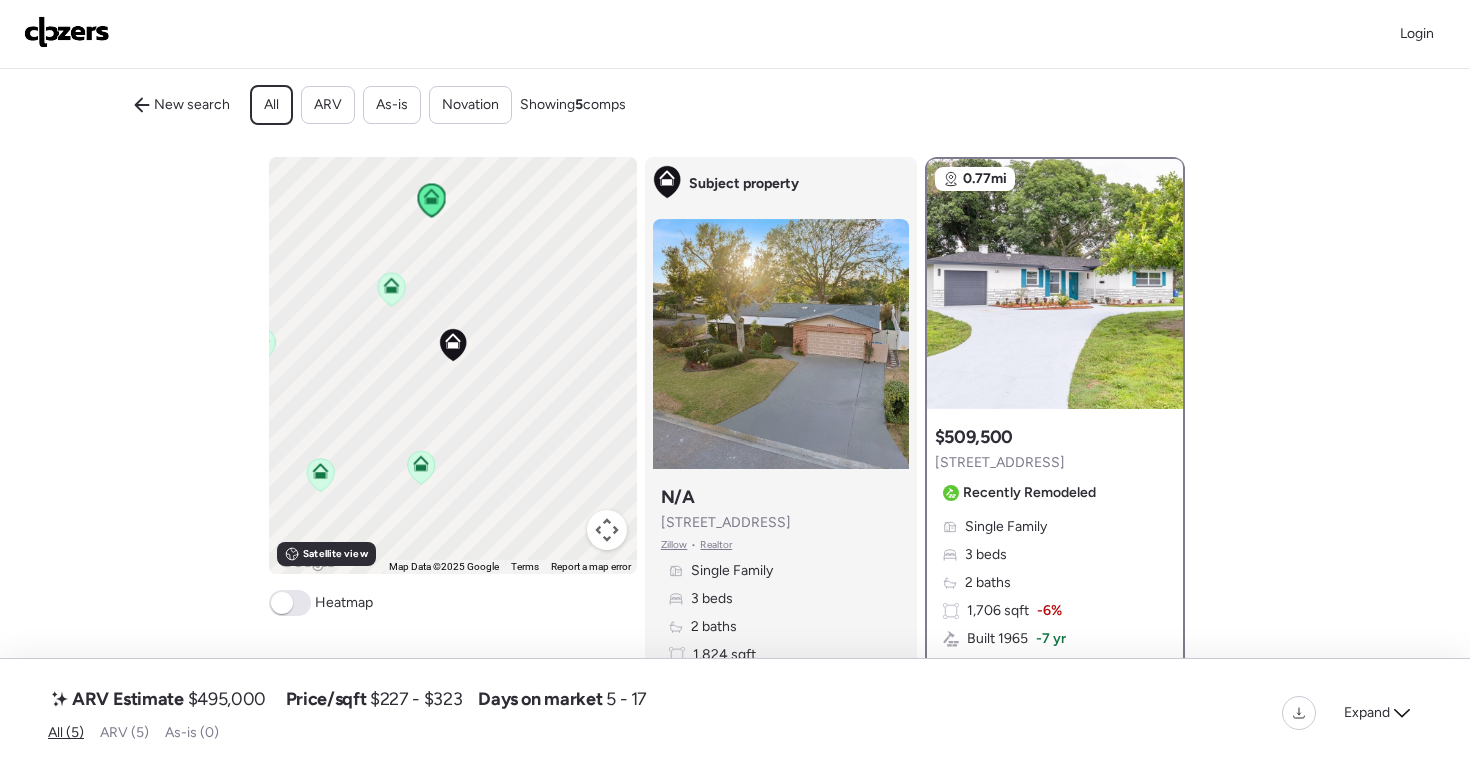 click 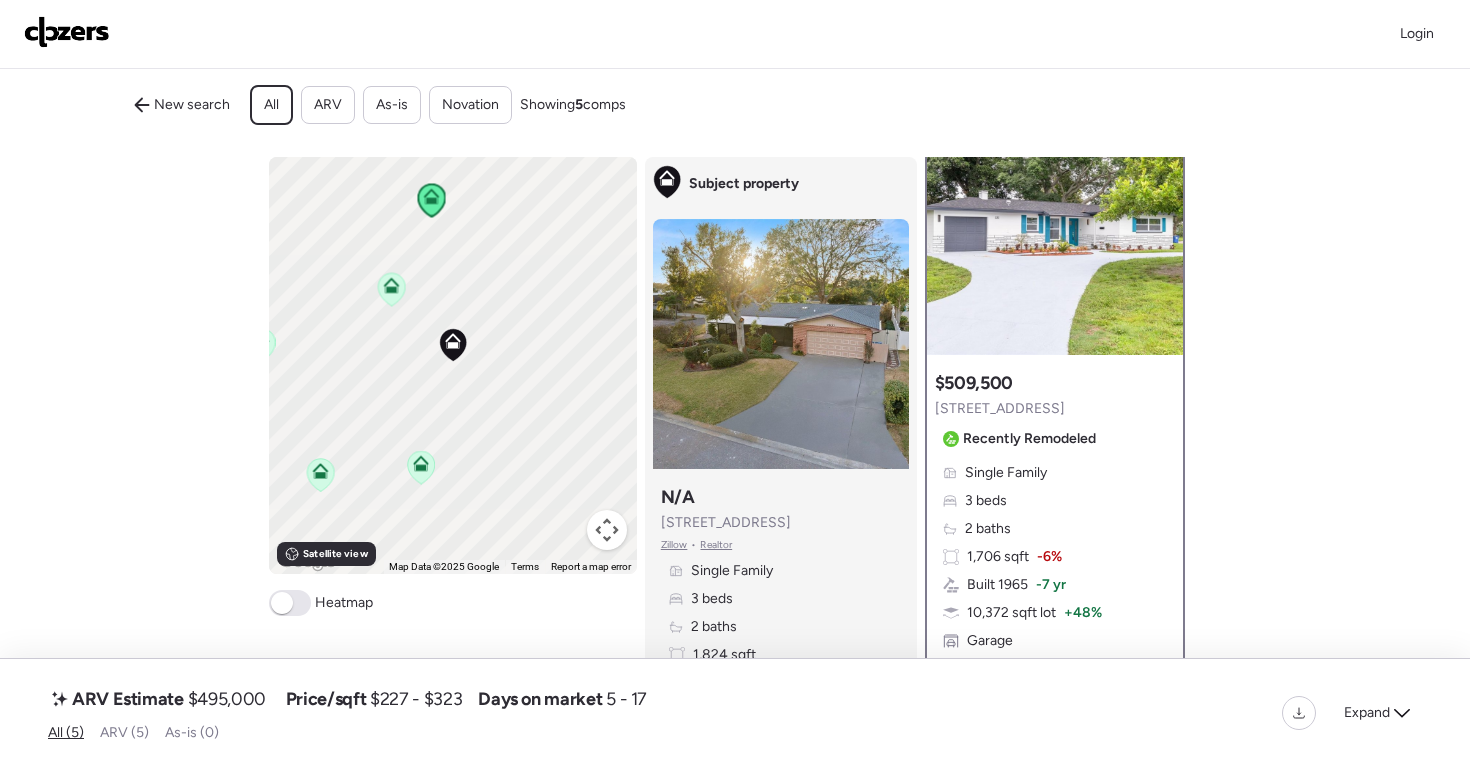 scroll, scrollTop: 0, scrollLeft: 0, axis: both 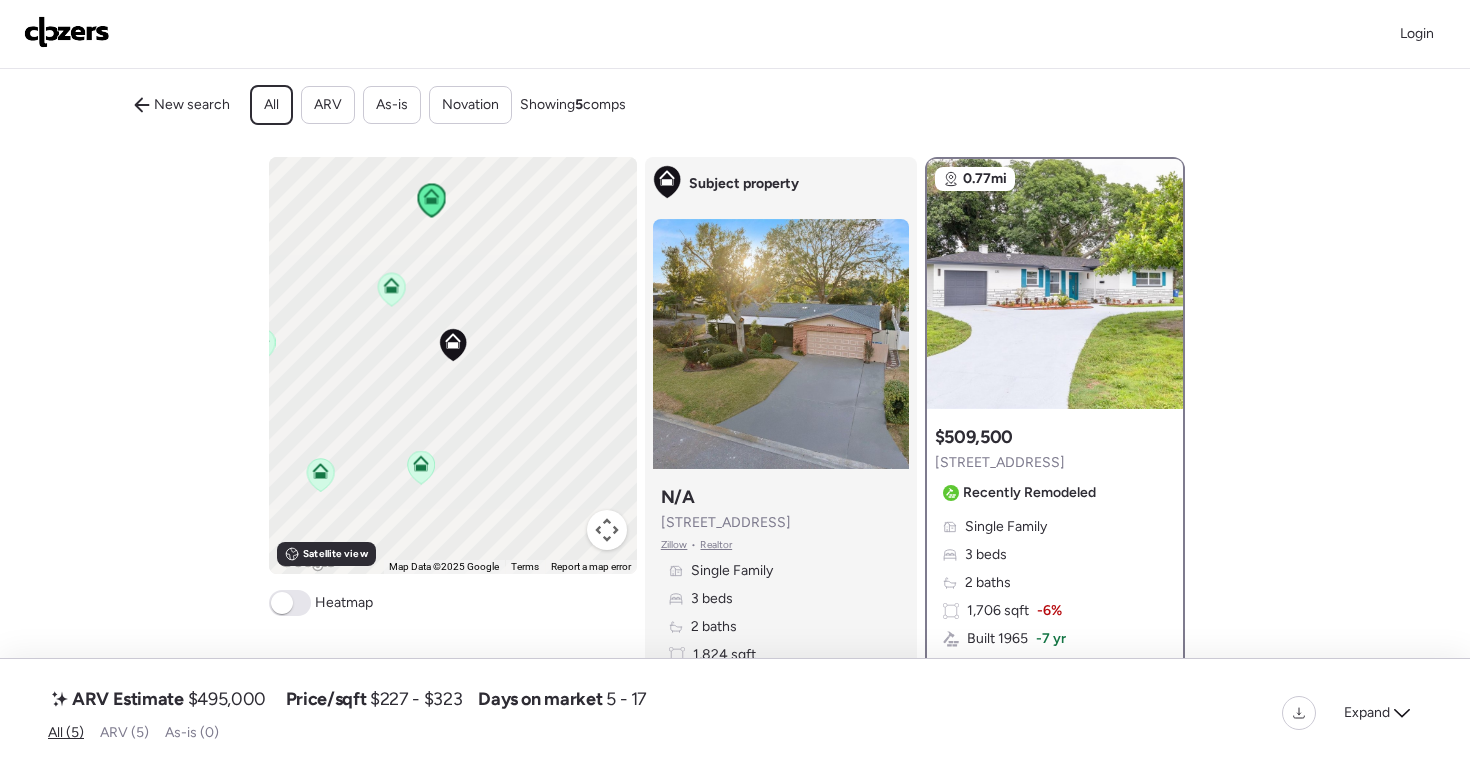 click 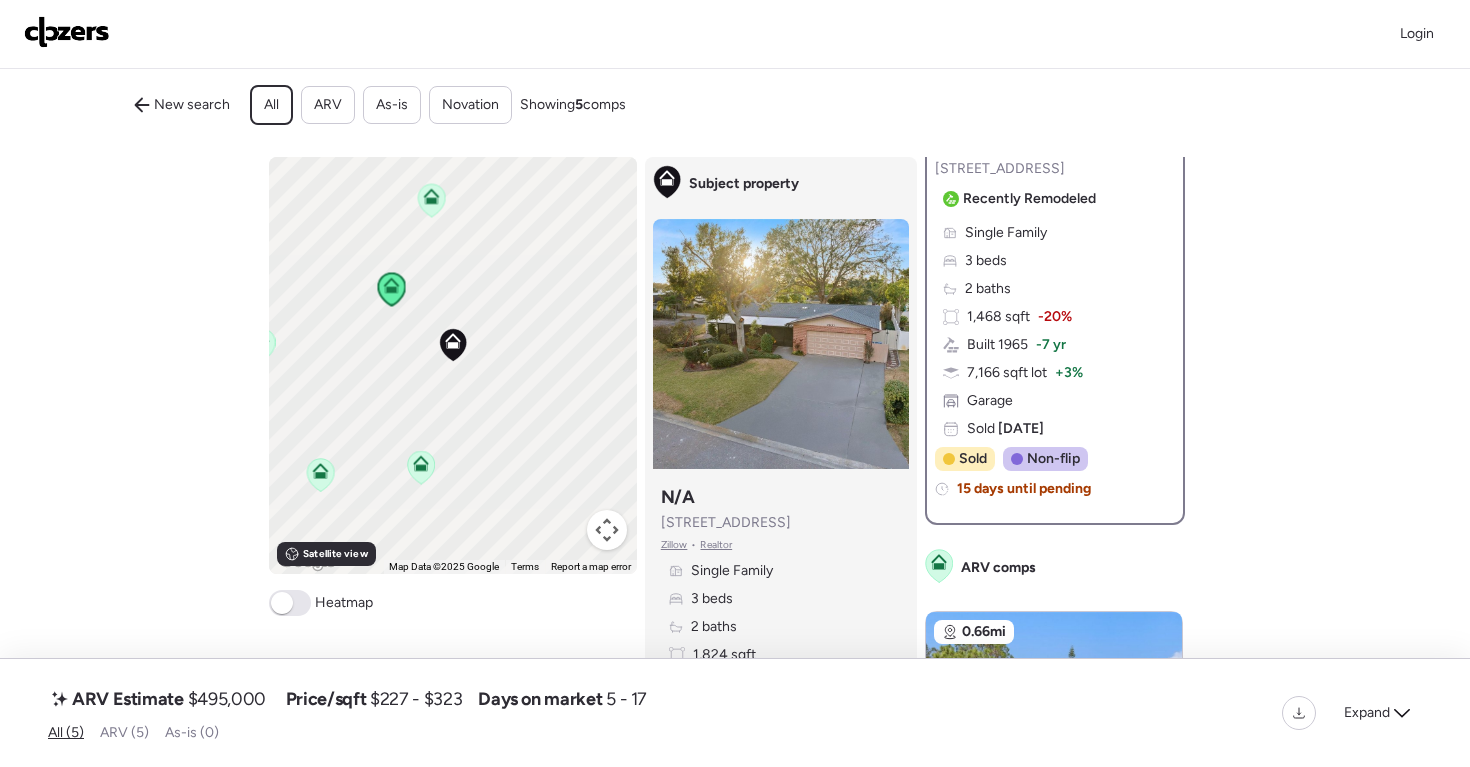 scroll, scrollTop: 301, scrollLeft: 0, axis: vertical 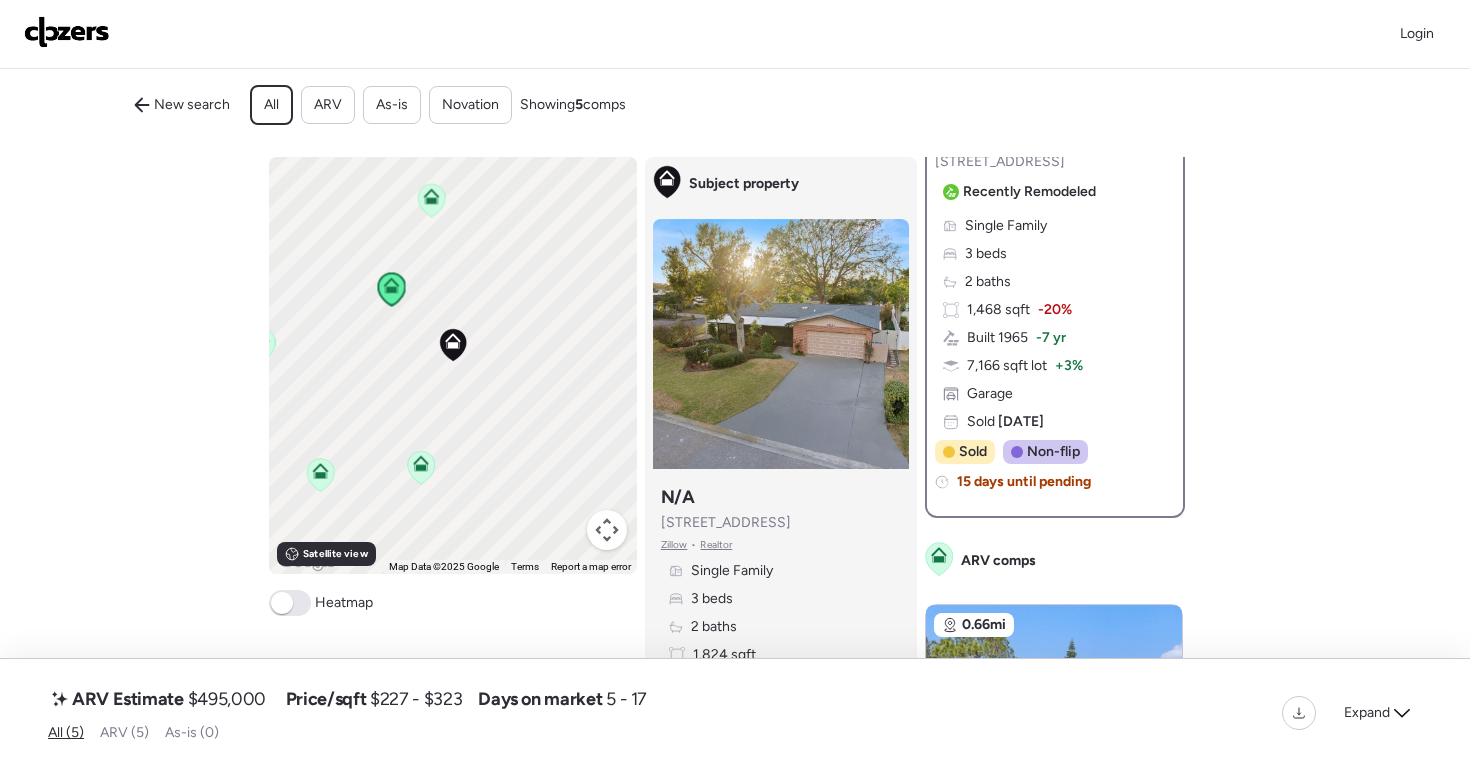 click 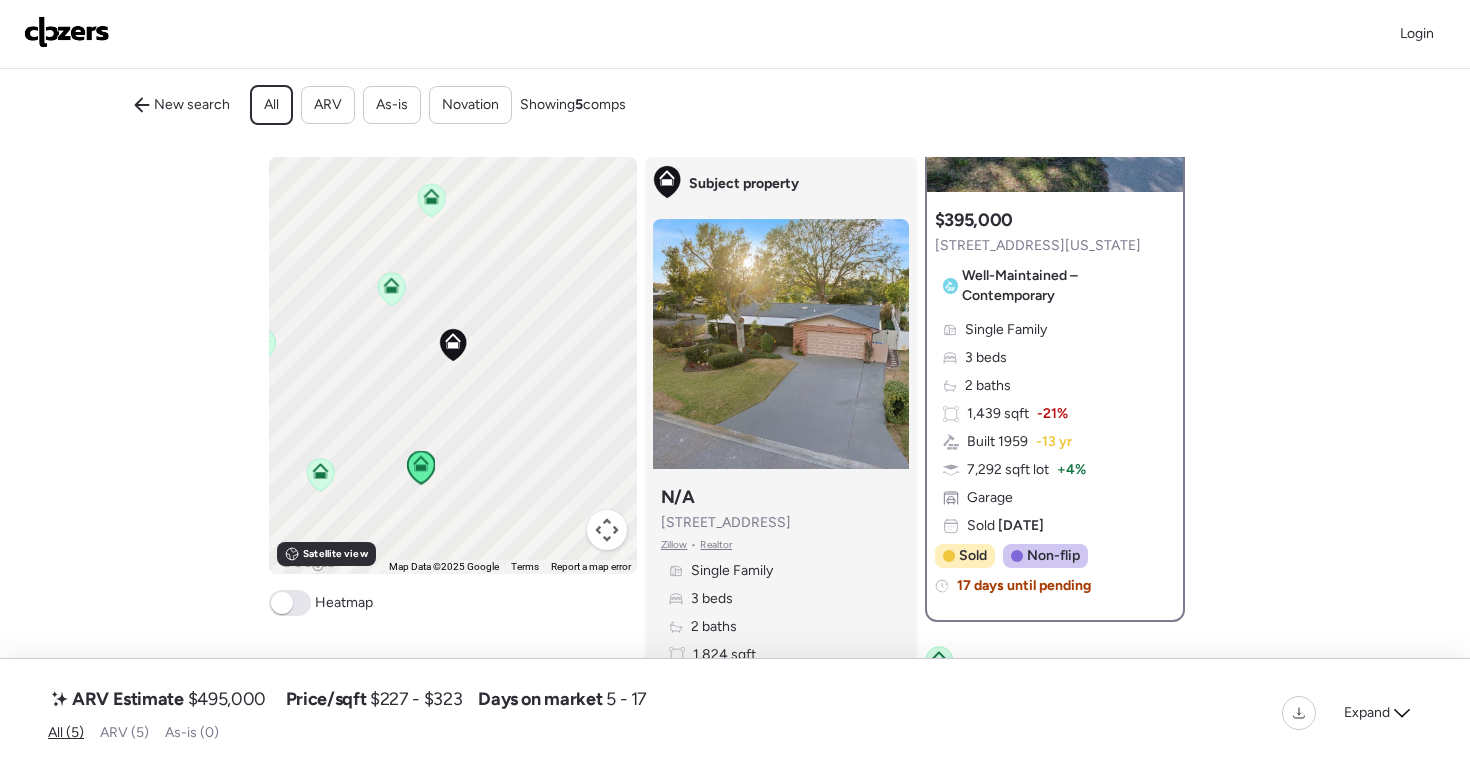 scroll, scrollTop: 229, scrollLeft: 0, axis: vertical 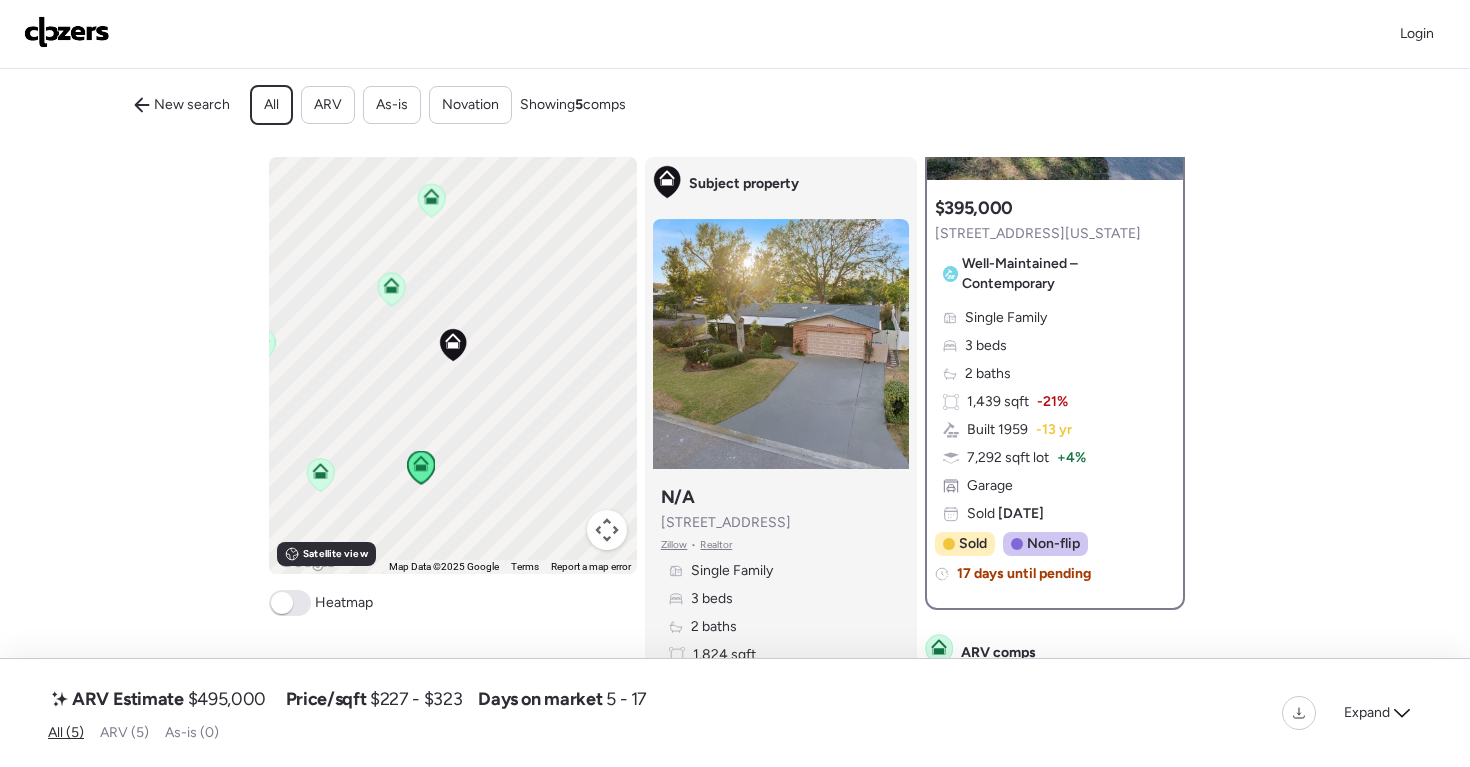 click 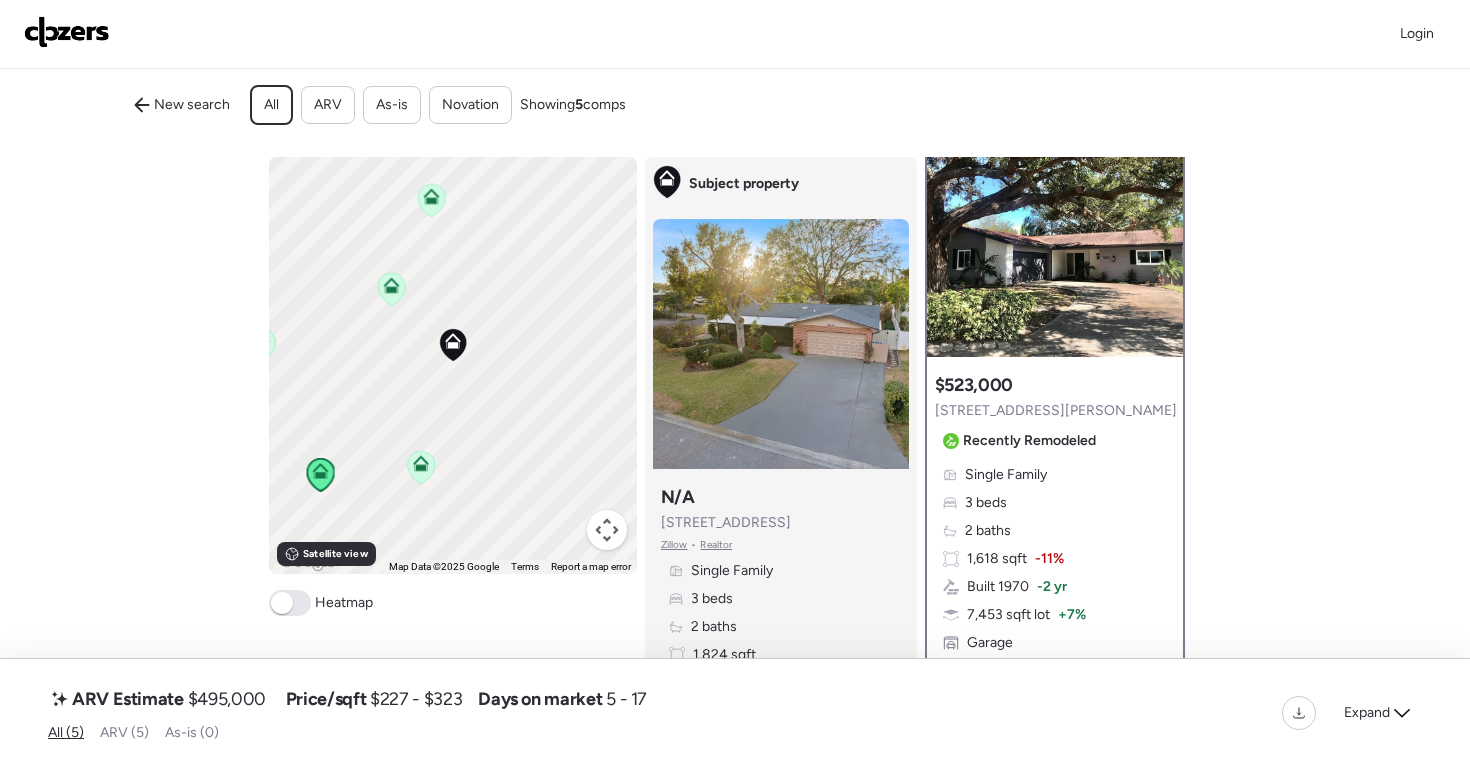 scroll, scrollTop: 125, scrollLeft: 0, axis: vertical 